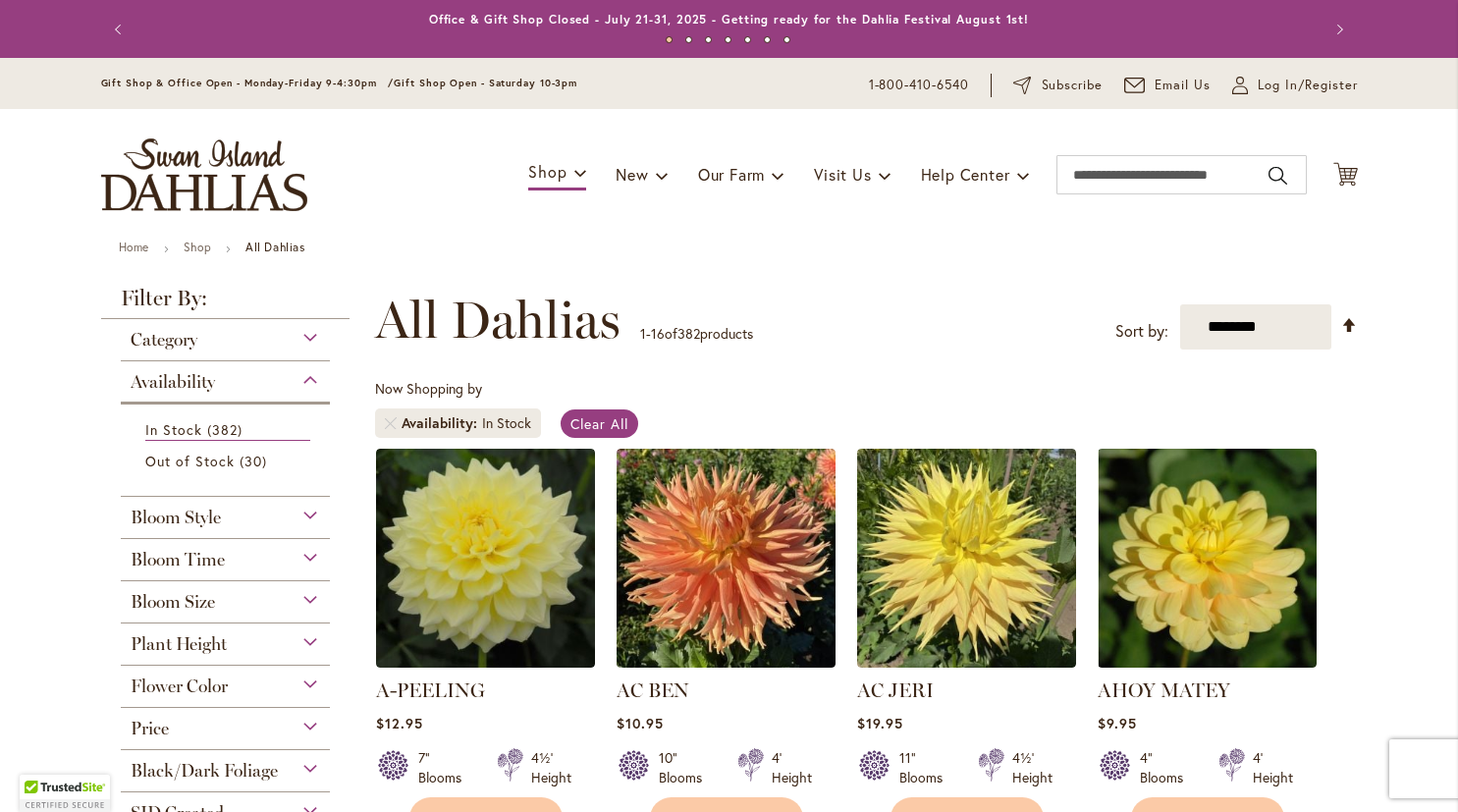 scroll, scrollTop: 0, scrollLeft: 0, axis: both 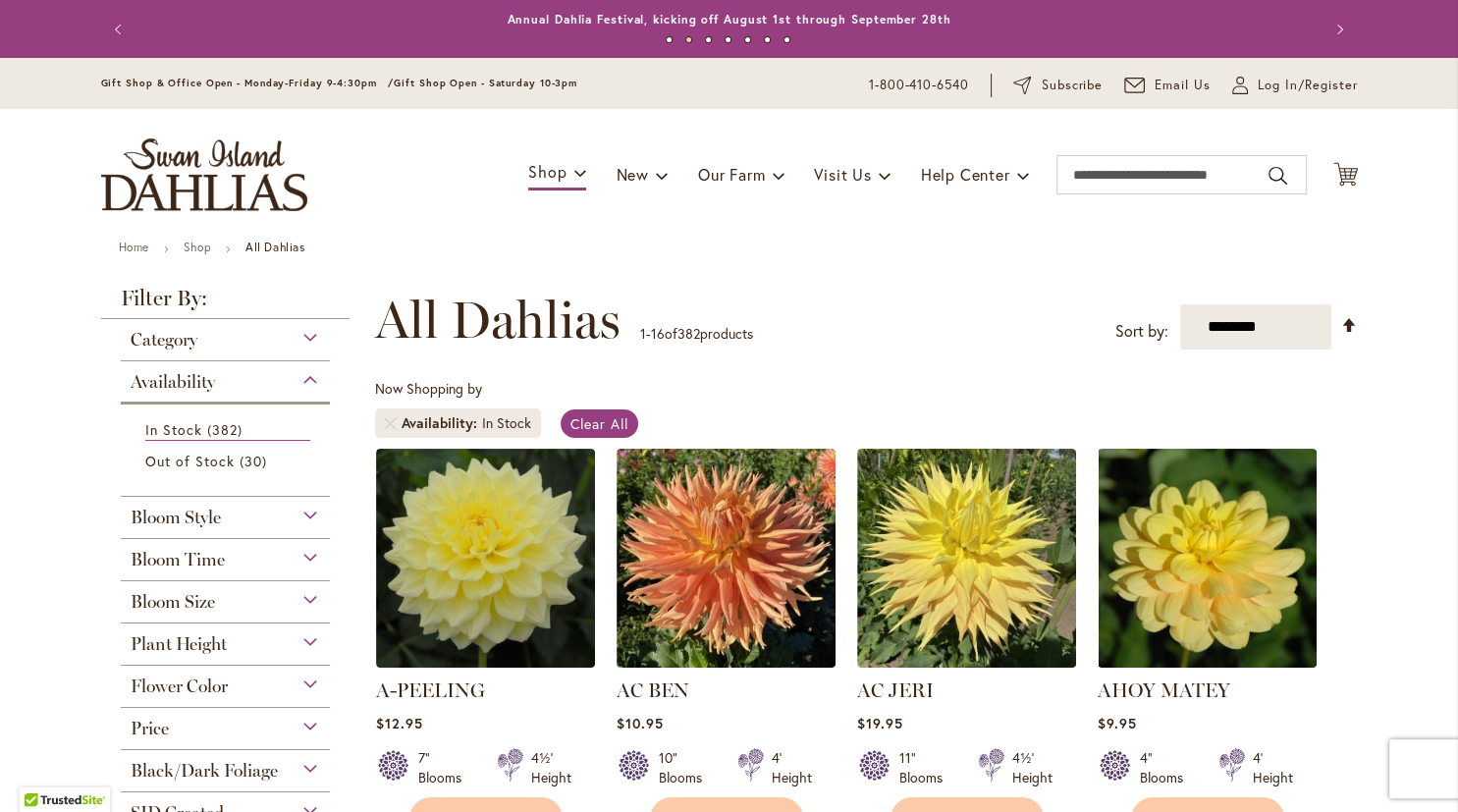 click on "Category" at bounding box center (226, 335) 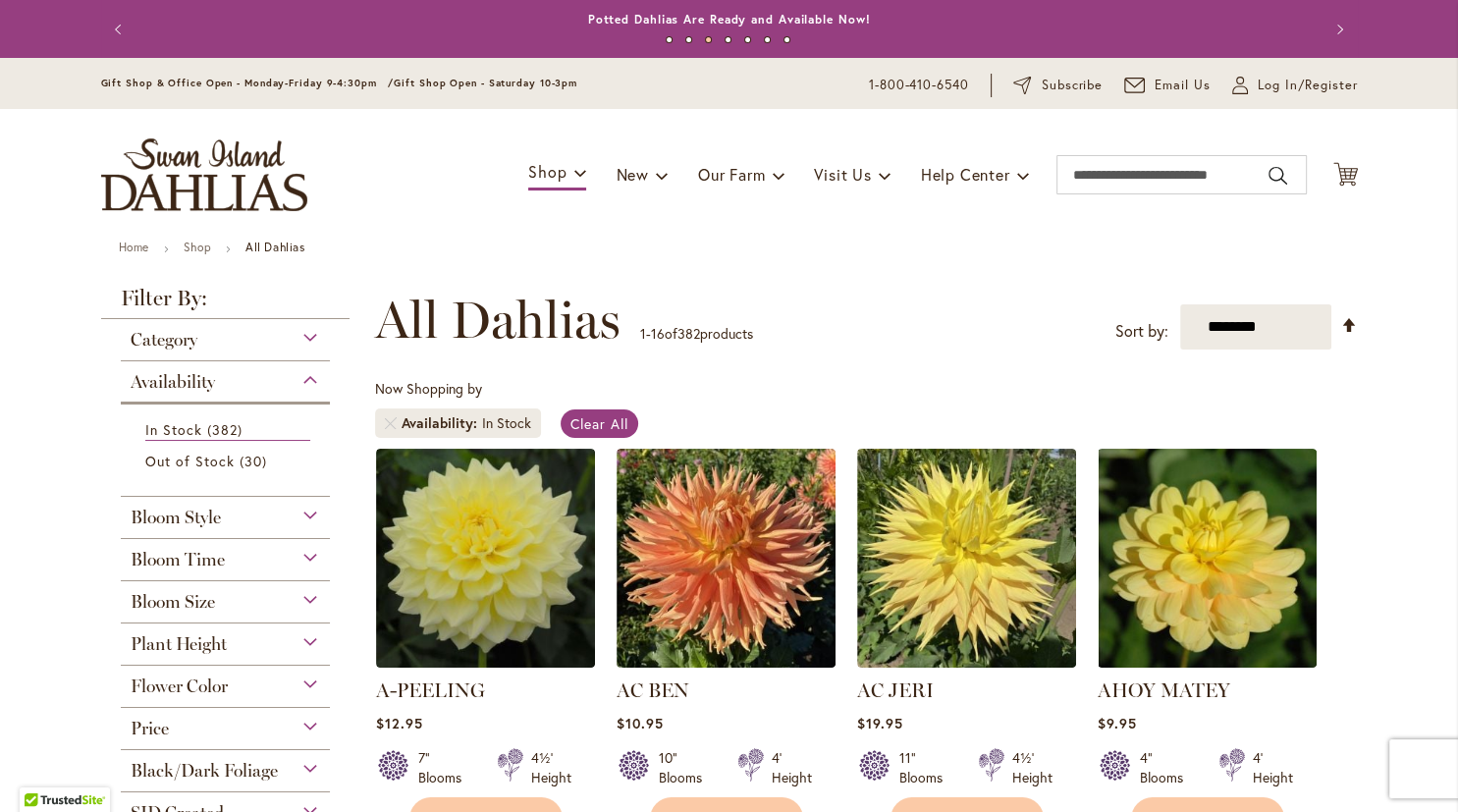 click on "Skip to Content
Gift Shop & Office Open - Monday-Friday 9-4:30pm   /    Gift Shop Open - Saturday 10-3pm
1-800-410-6540
Subscribe
Email Us
My Account
Log In/Register
Toggle Nav
Shop
Dahlia Tubers
Collections
Fresh Cut Dahlias" at bounding box center (729, 1591) 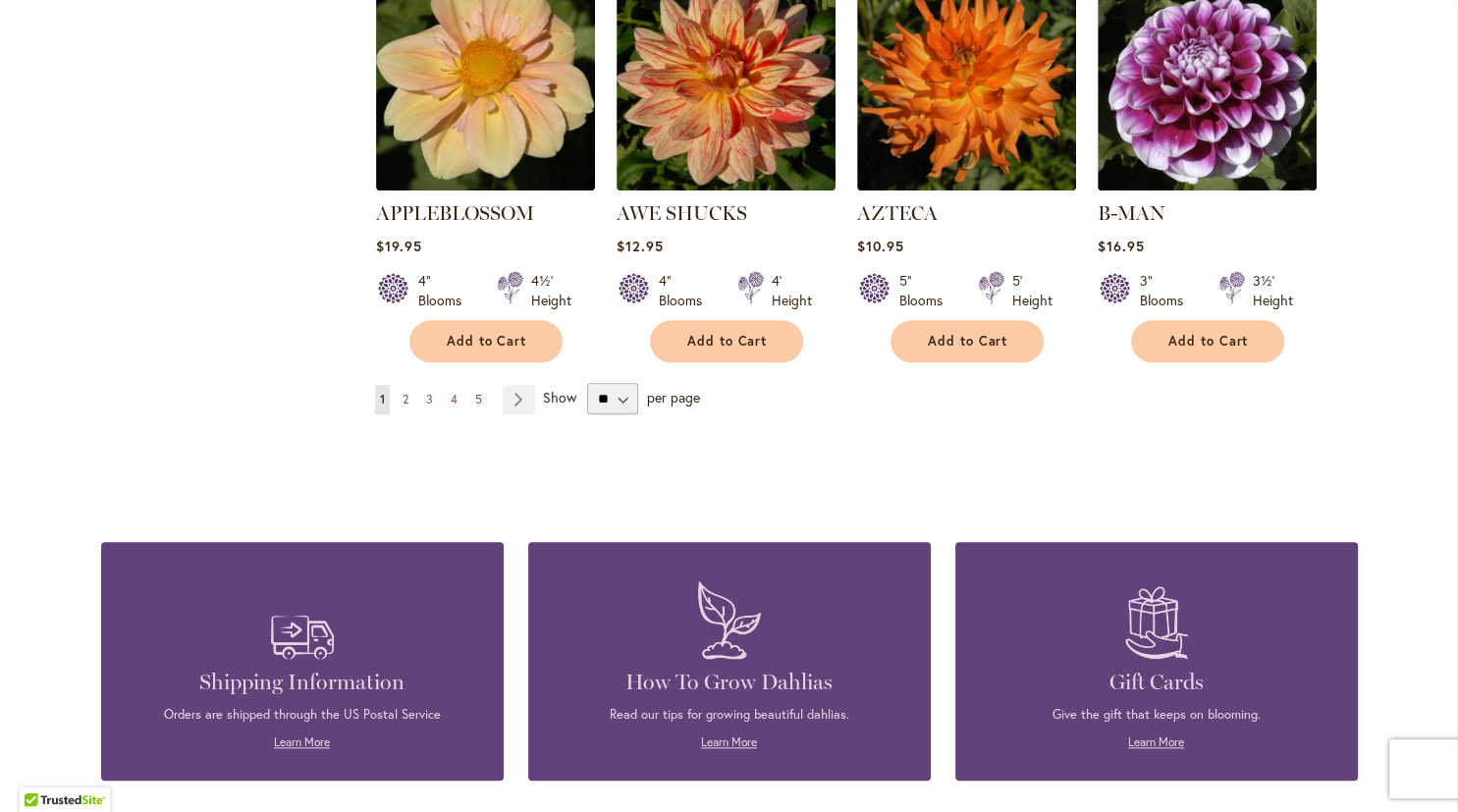 scroll, scrollTop: 1715, scrollLeft: 0, axis: vertical 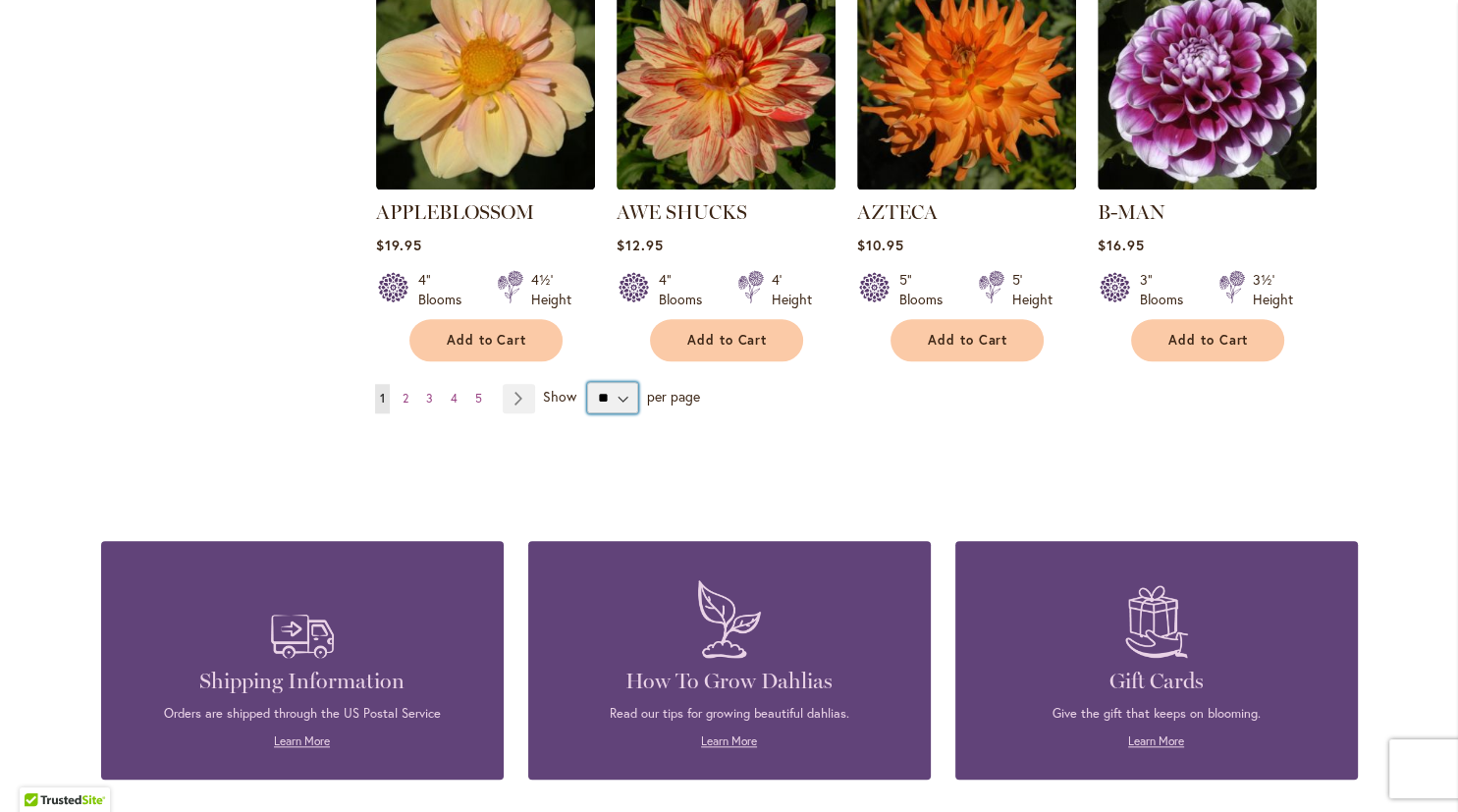 click on "**
**
**
**" at bounding box center [613, 398] 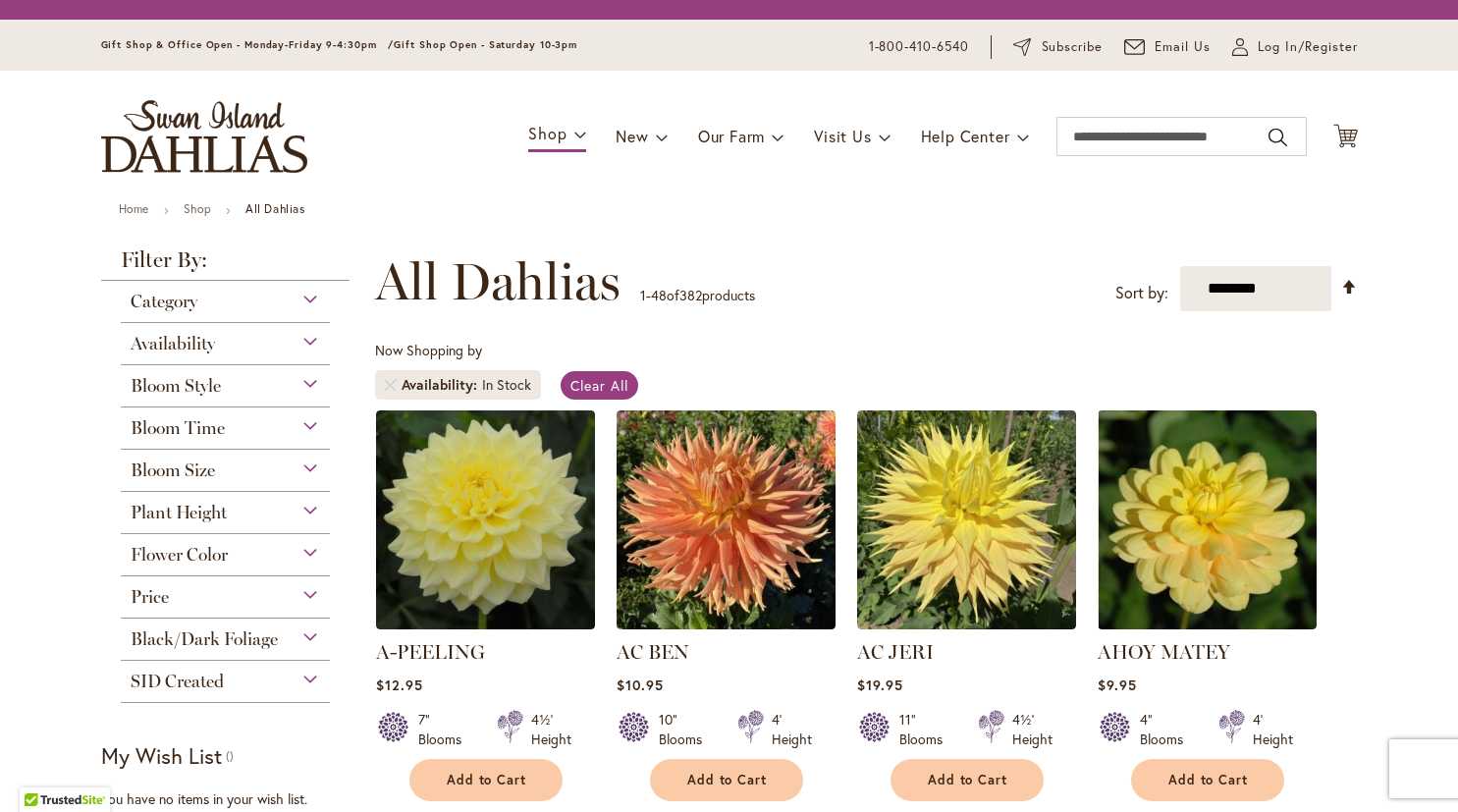 scroll, scrollTop: 0, scrollLeft: 0, axis: both 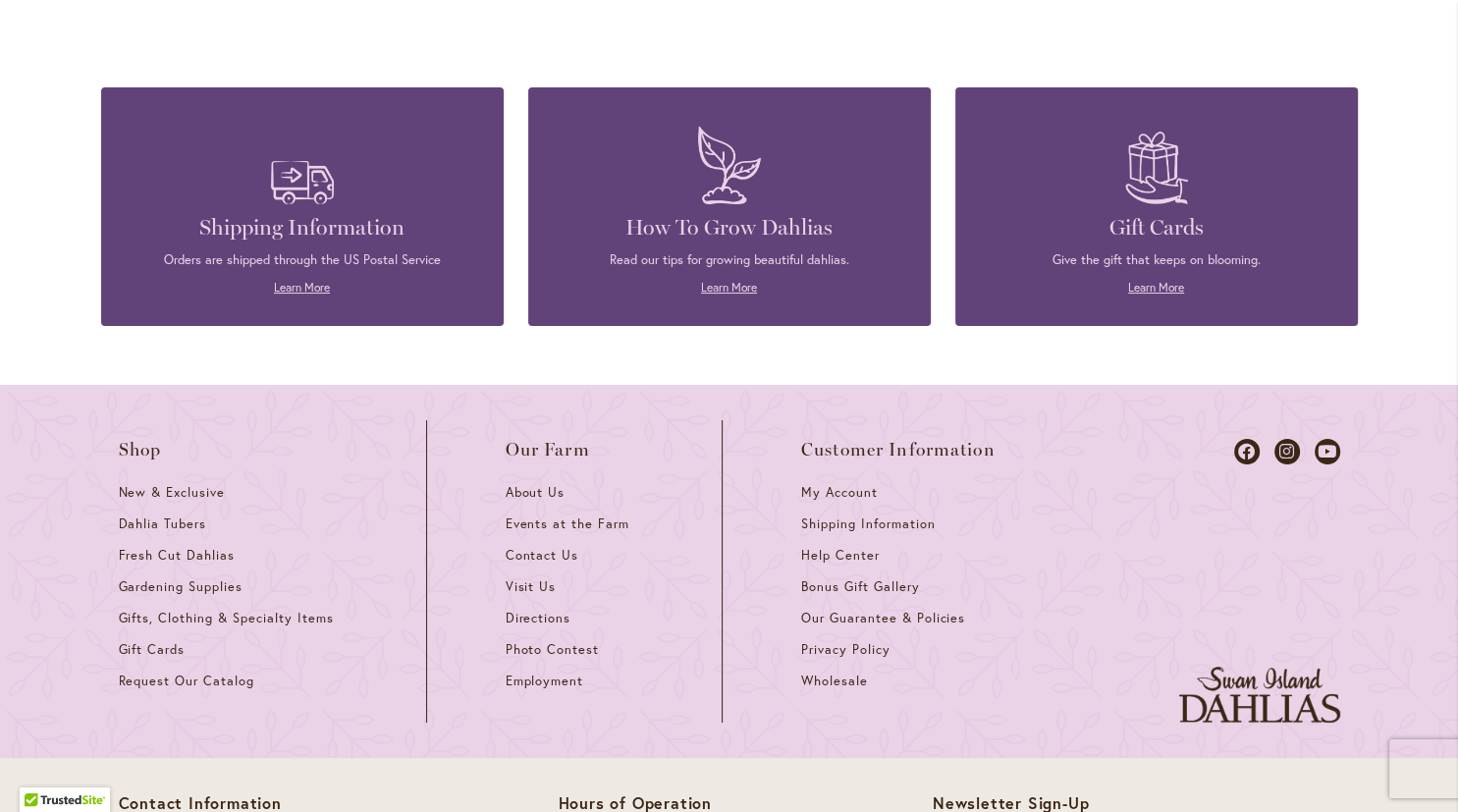 click on "Page
Next" at bounding box center [518, -55] 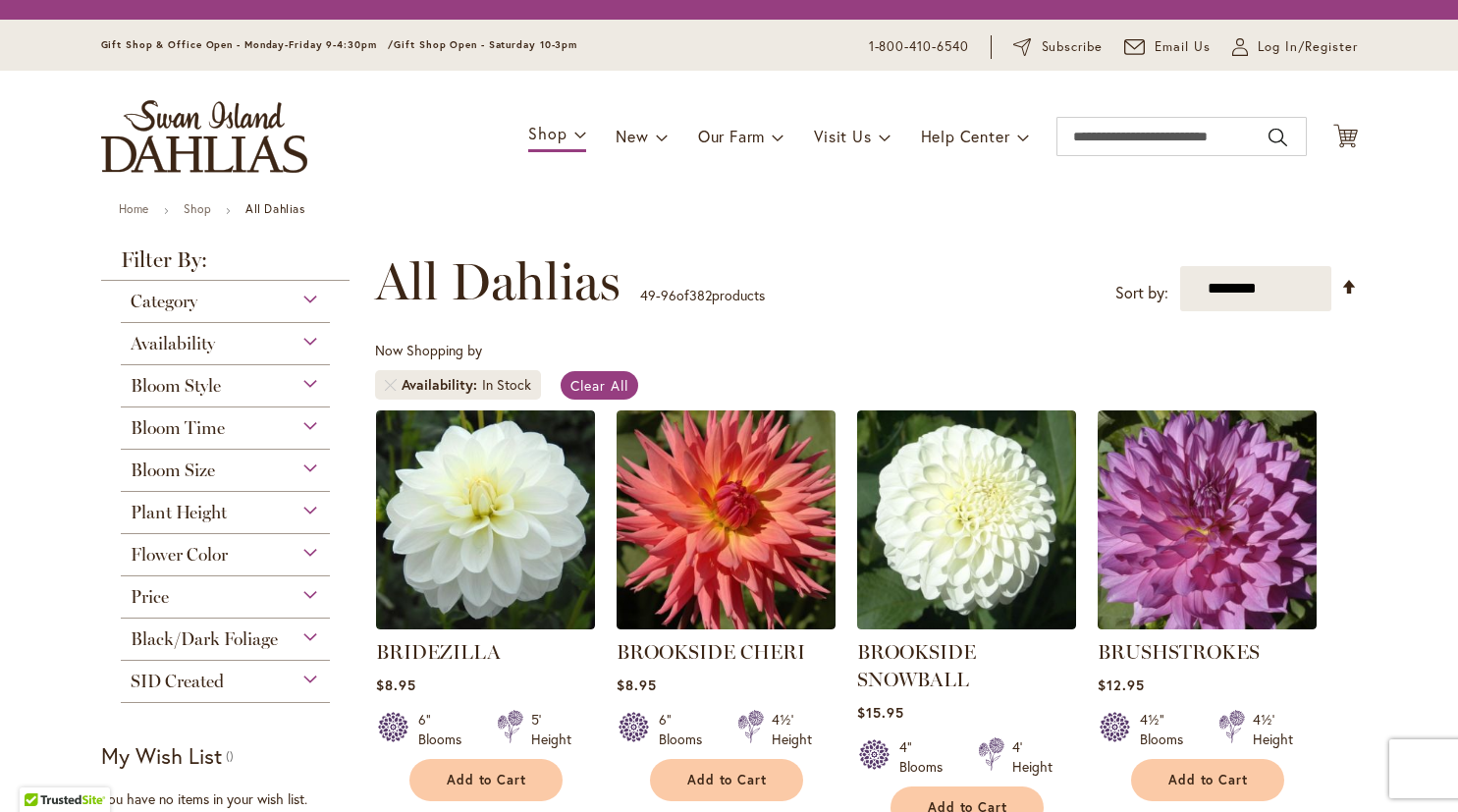 scroll, scrollTop: 0, scrollLeft: 0, axis: both 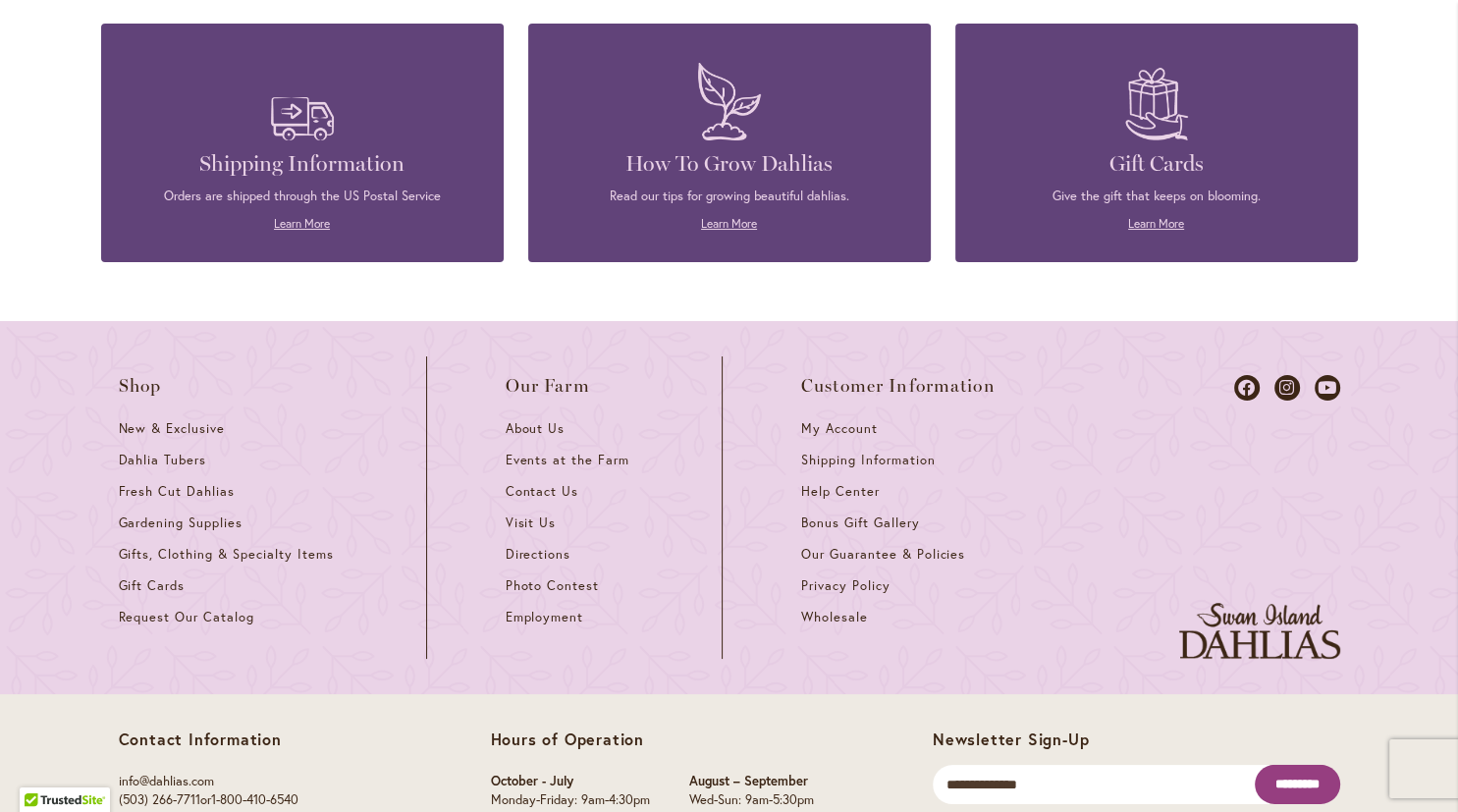 click on "3" at bounding box center (478, -120) 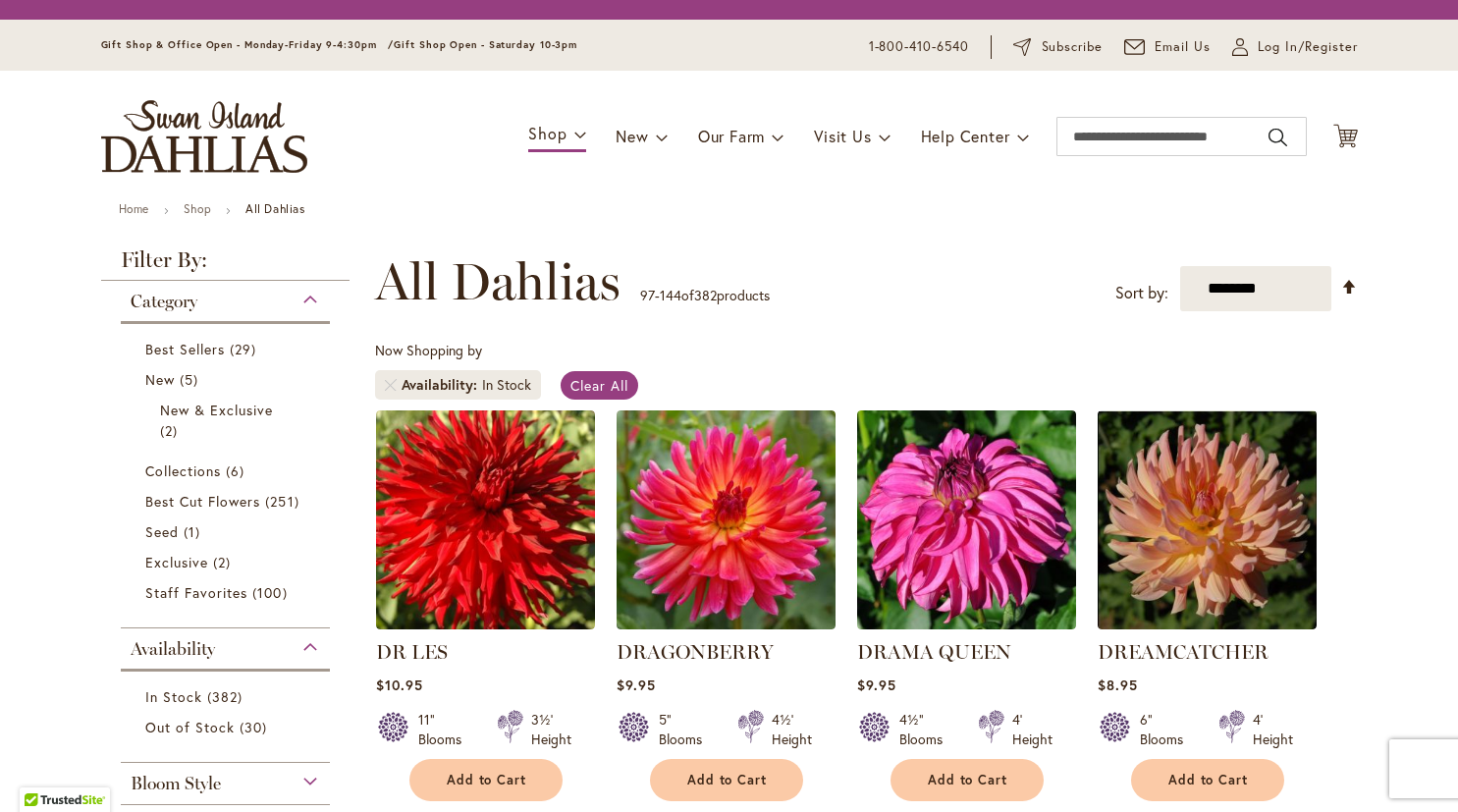 scroll, scrollTop: 0, scrollLeft: 0, axis: both 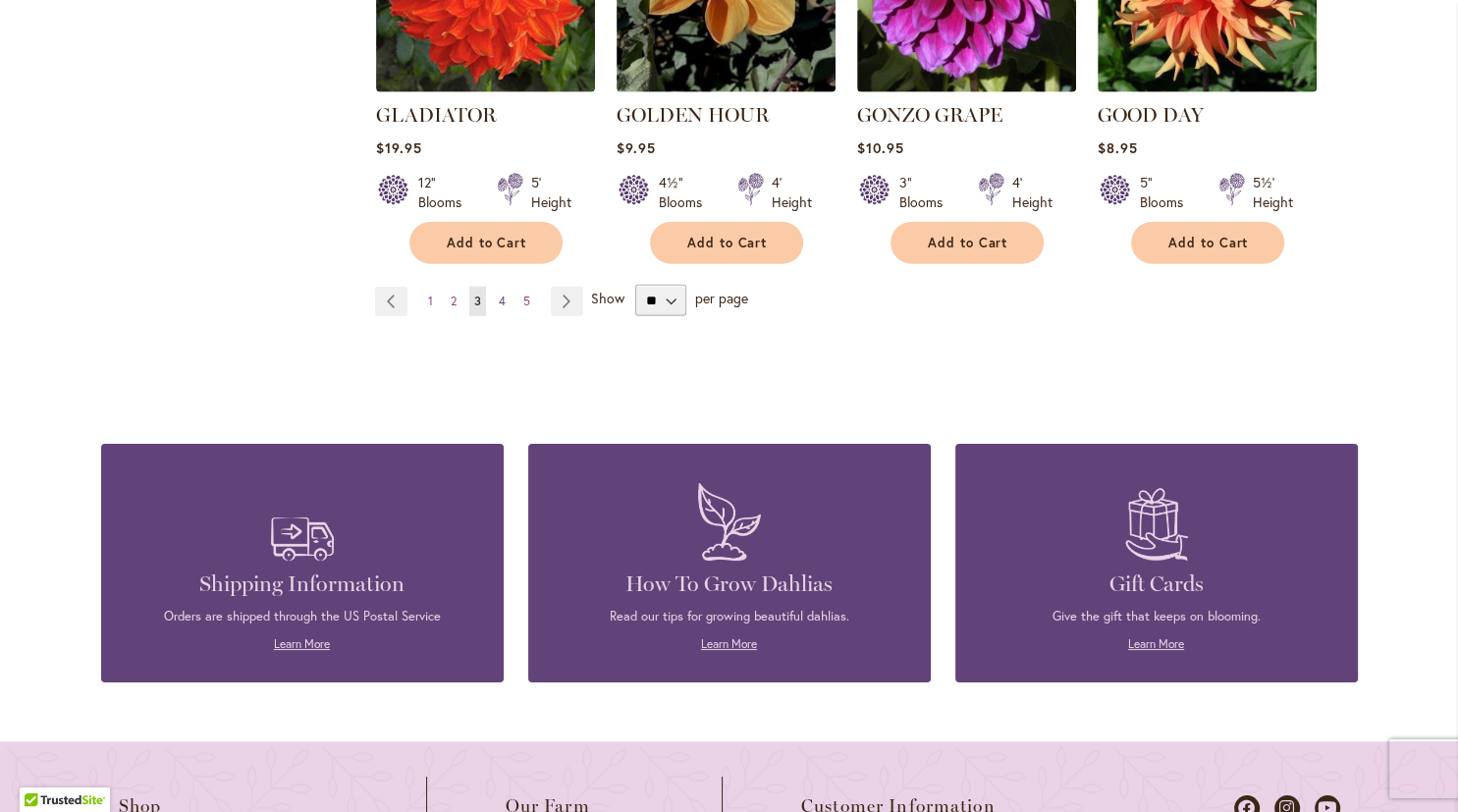 click on "4" at bounding box center (502, 300) 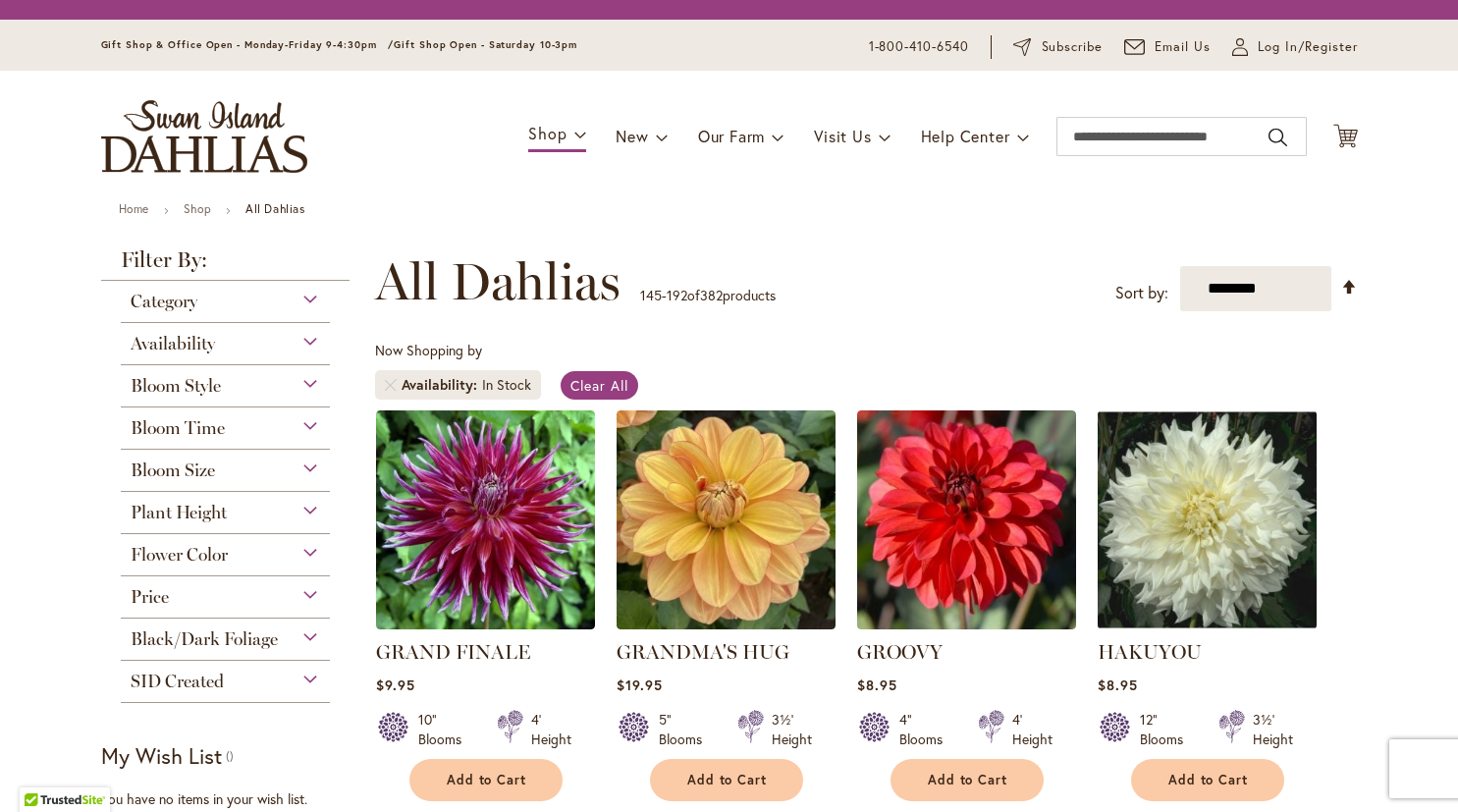 scroll, scrollTop: 0, scrollLeft: 0, axis: both 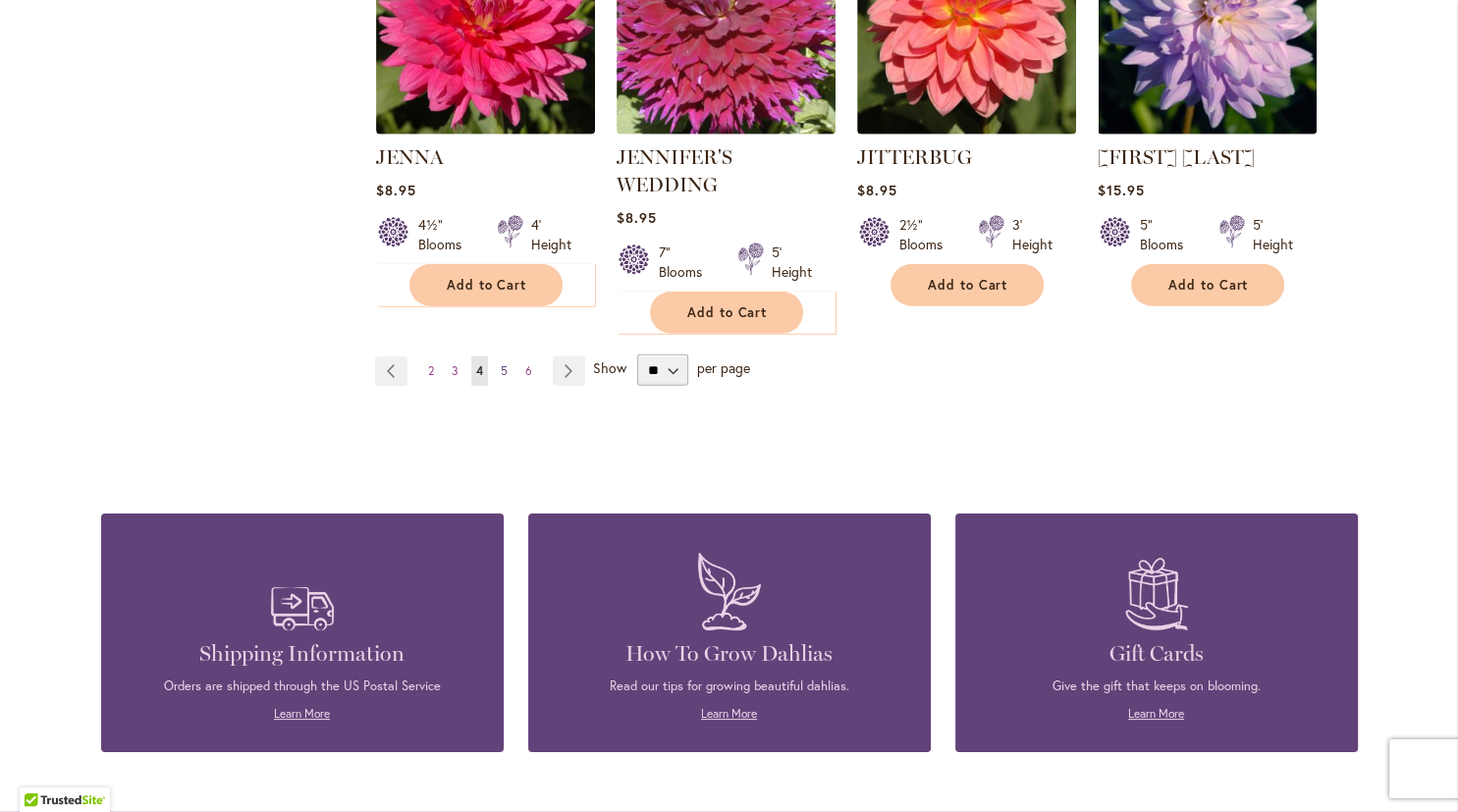 click on "5" at bounding box center [504, 370] 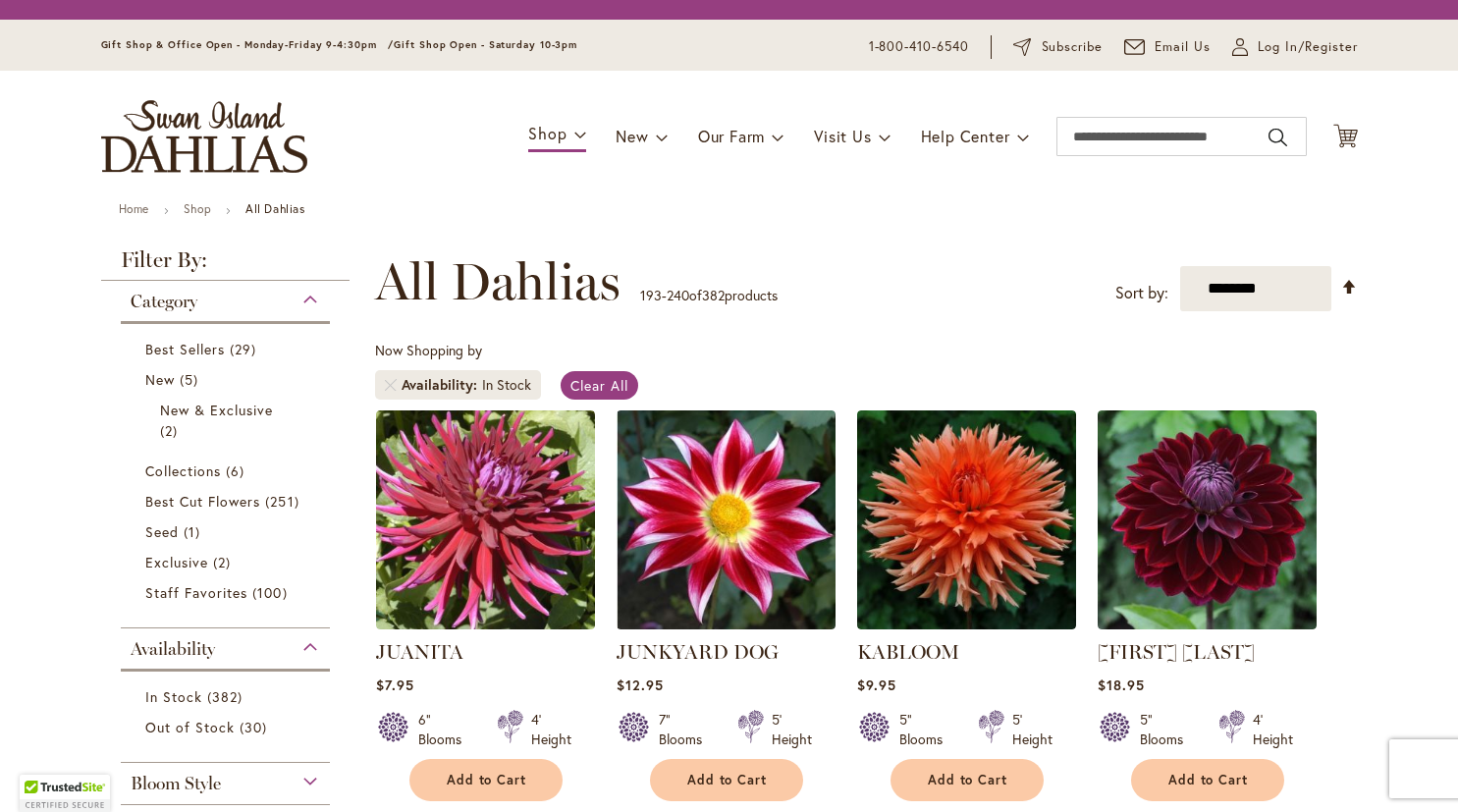 scroll, scrollTop: 0, scrollLeft: 0, axis: both 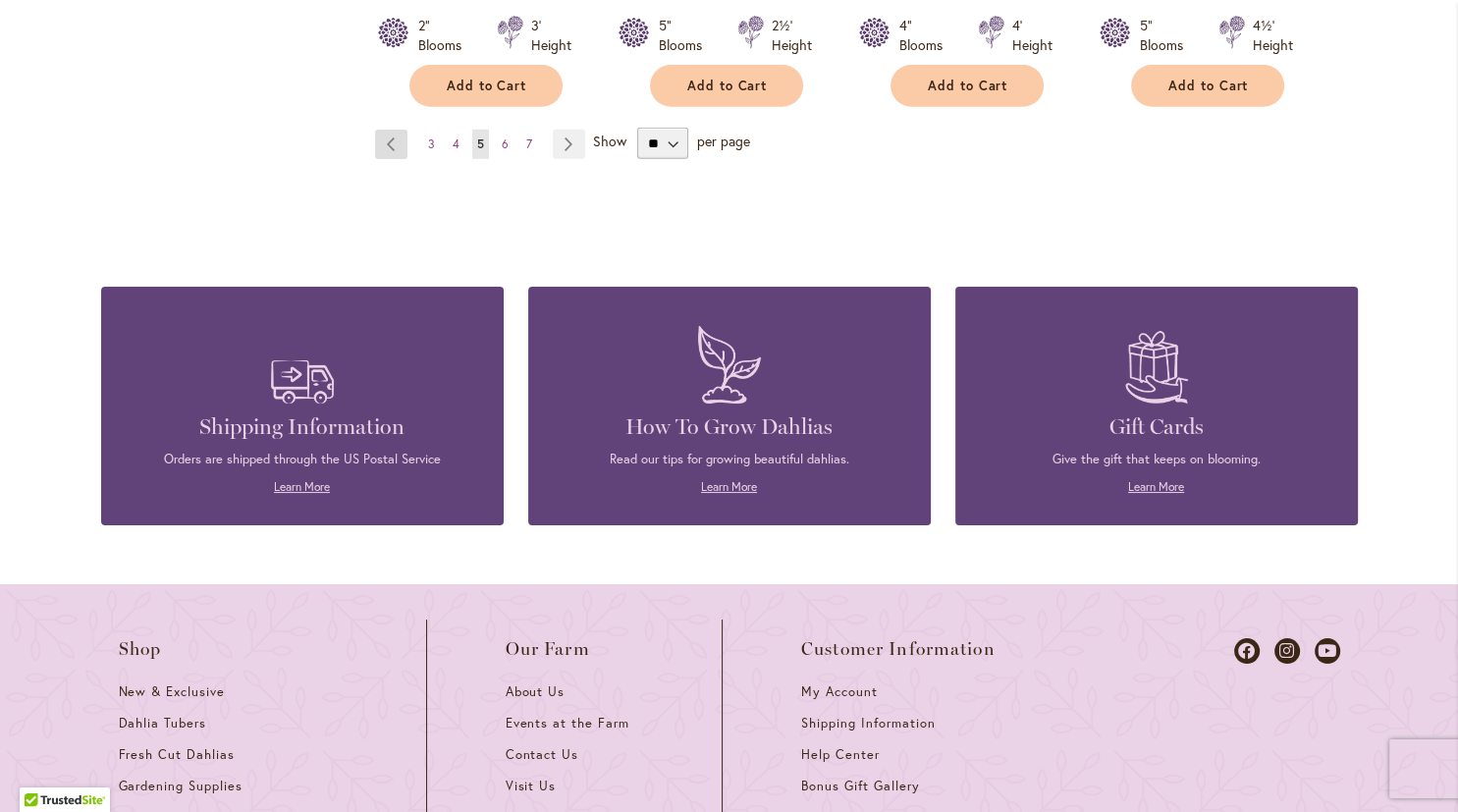 click on "Page
Previous" at bounding box center (391, 144) 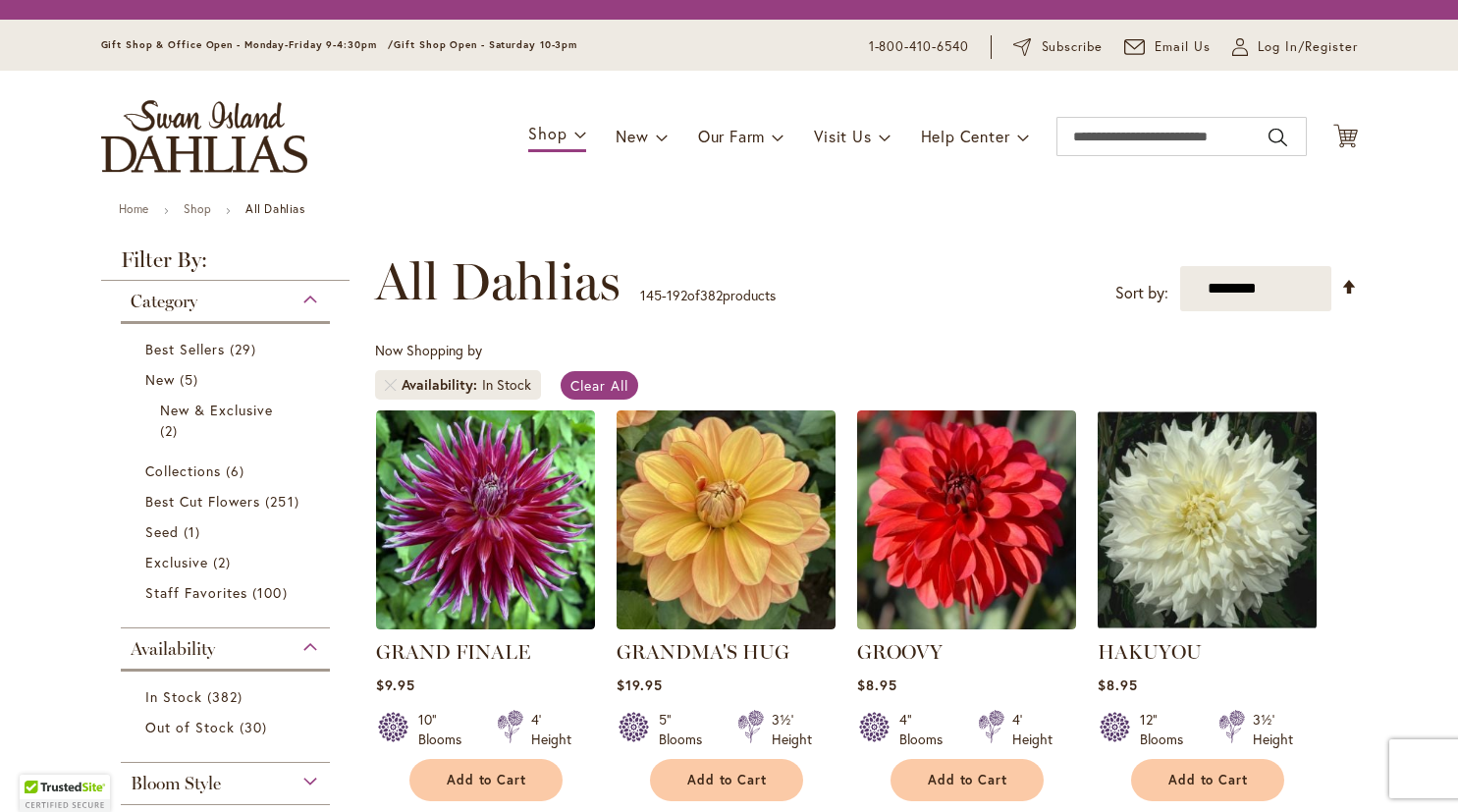 scroll, scrollTop: 0, scrollLeft: 0, axis: both 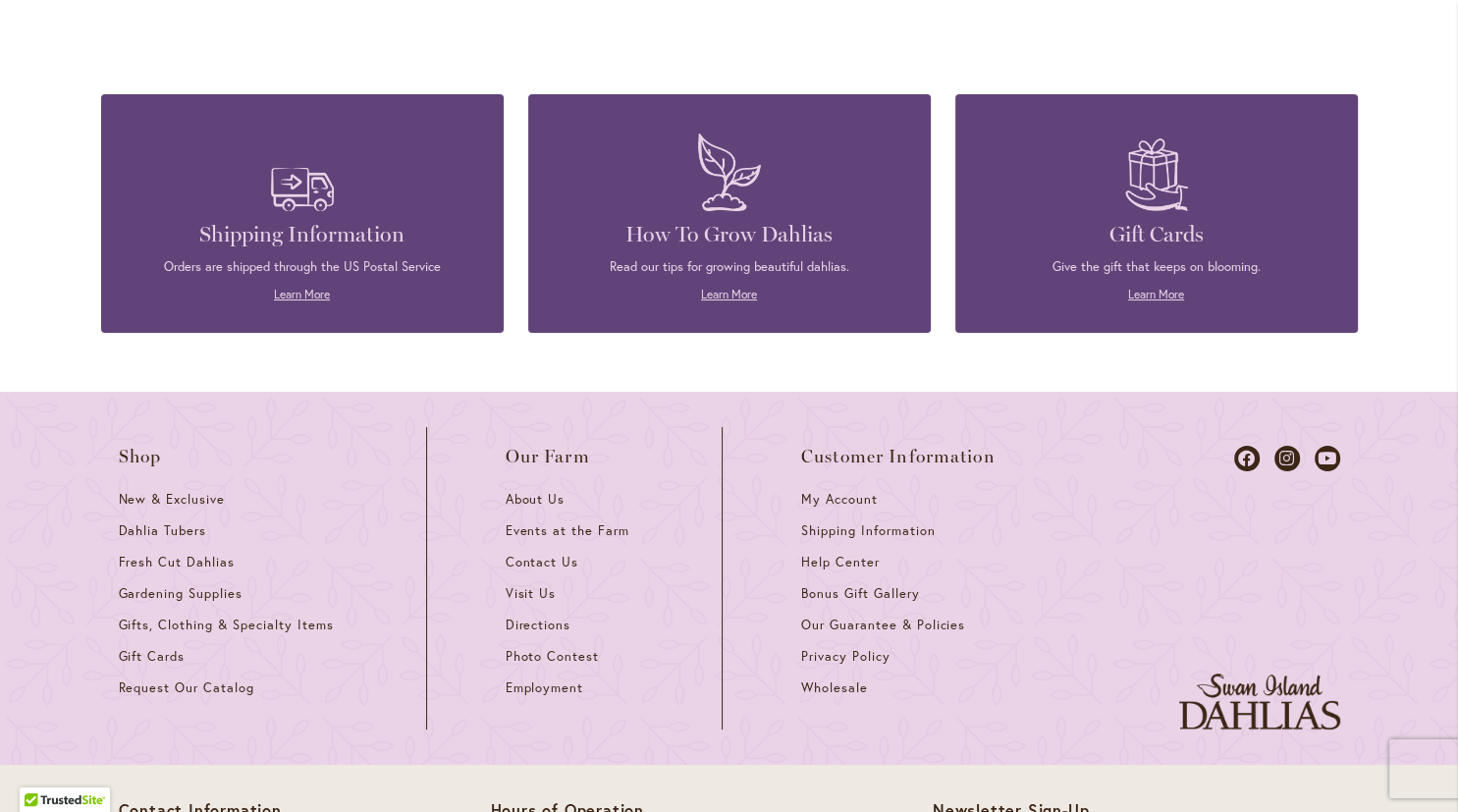 click on "2" at bounding box center (431, -49) 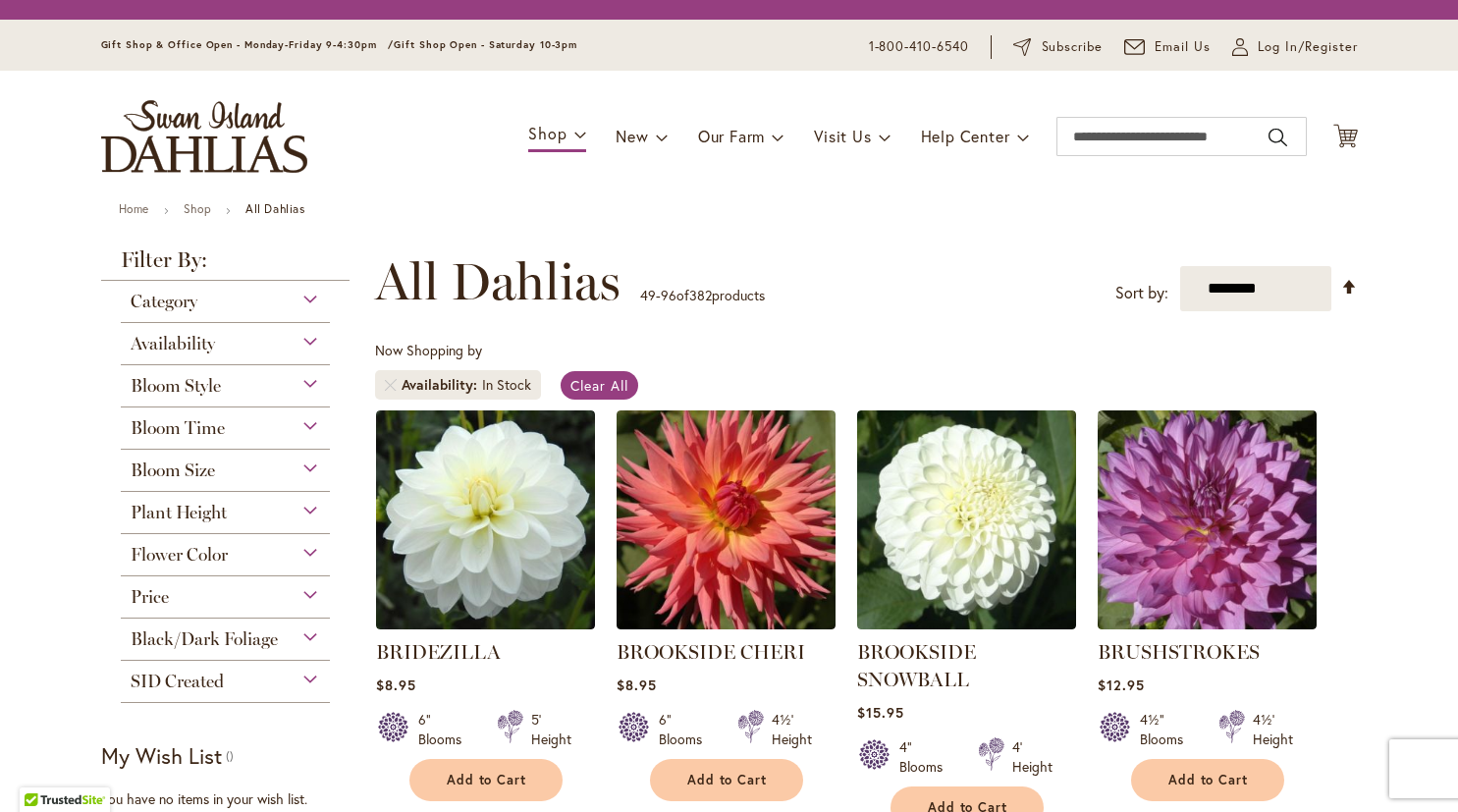 scroll, scrollTop: 0, scrollLeft: 0, axis: both 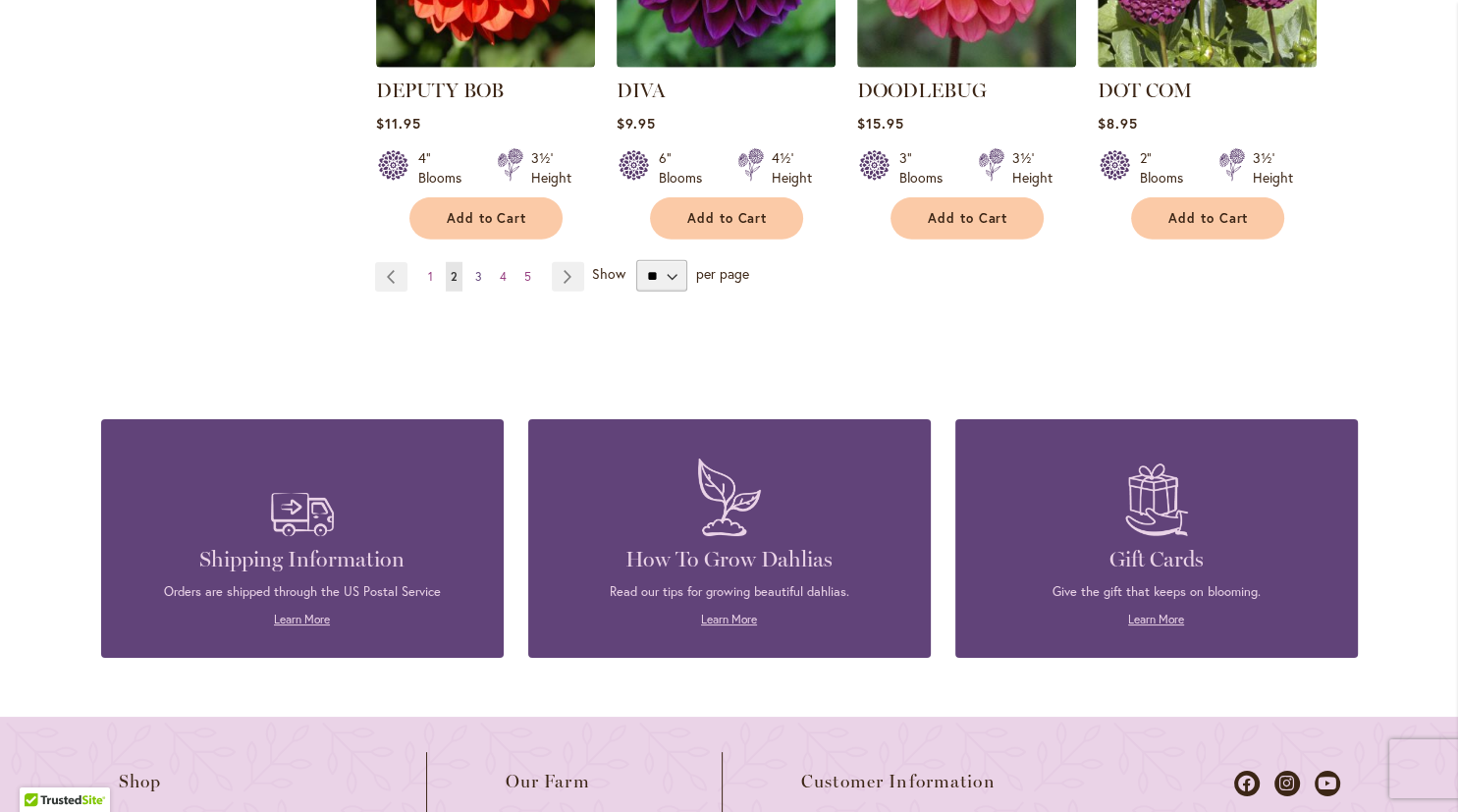 click on "3" at bounding box center [478, 276] 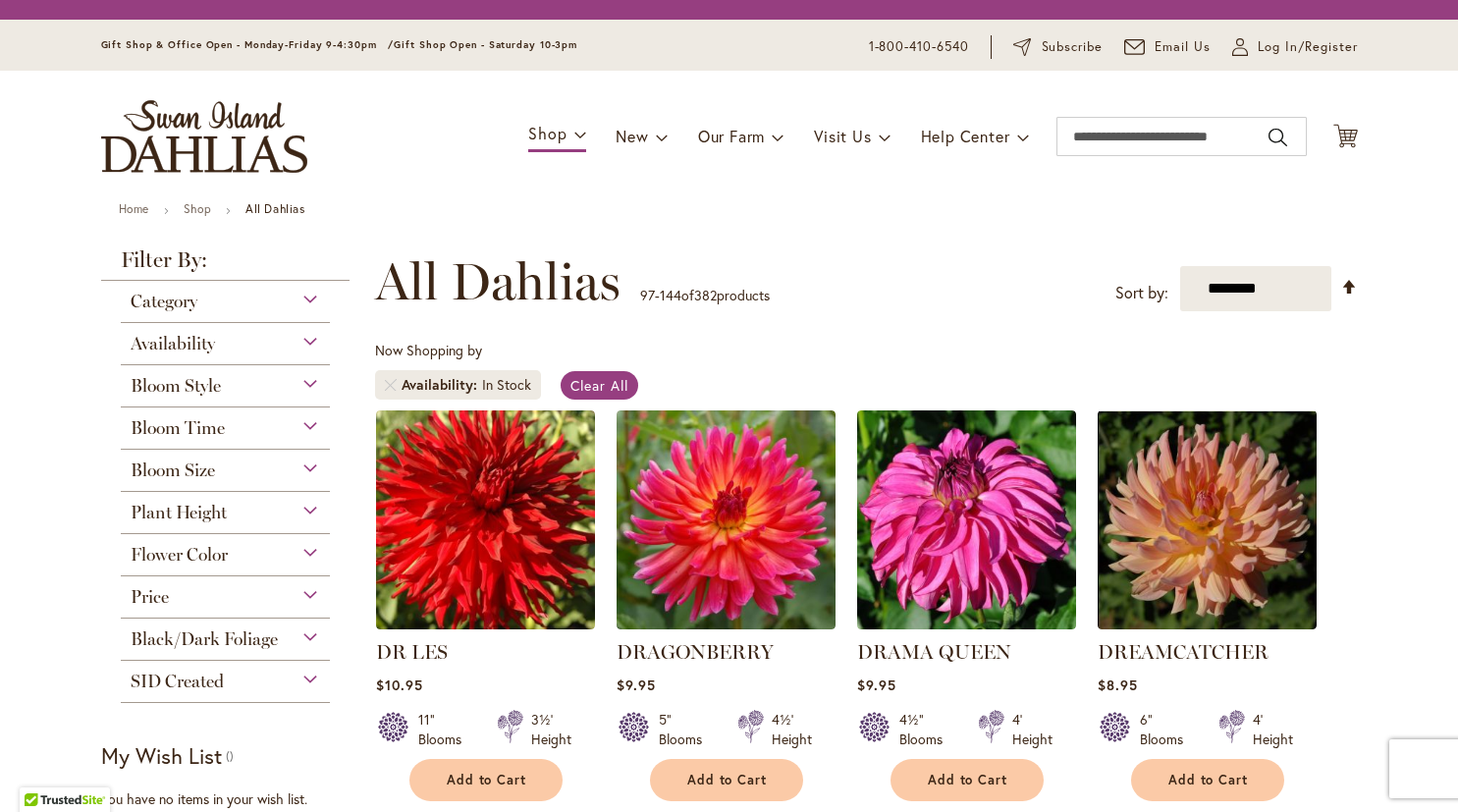 scroll, scrollTop: 0, scrollLeft: 0, axis: both 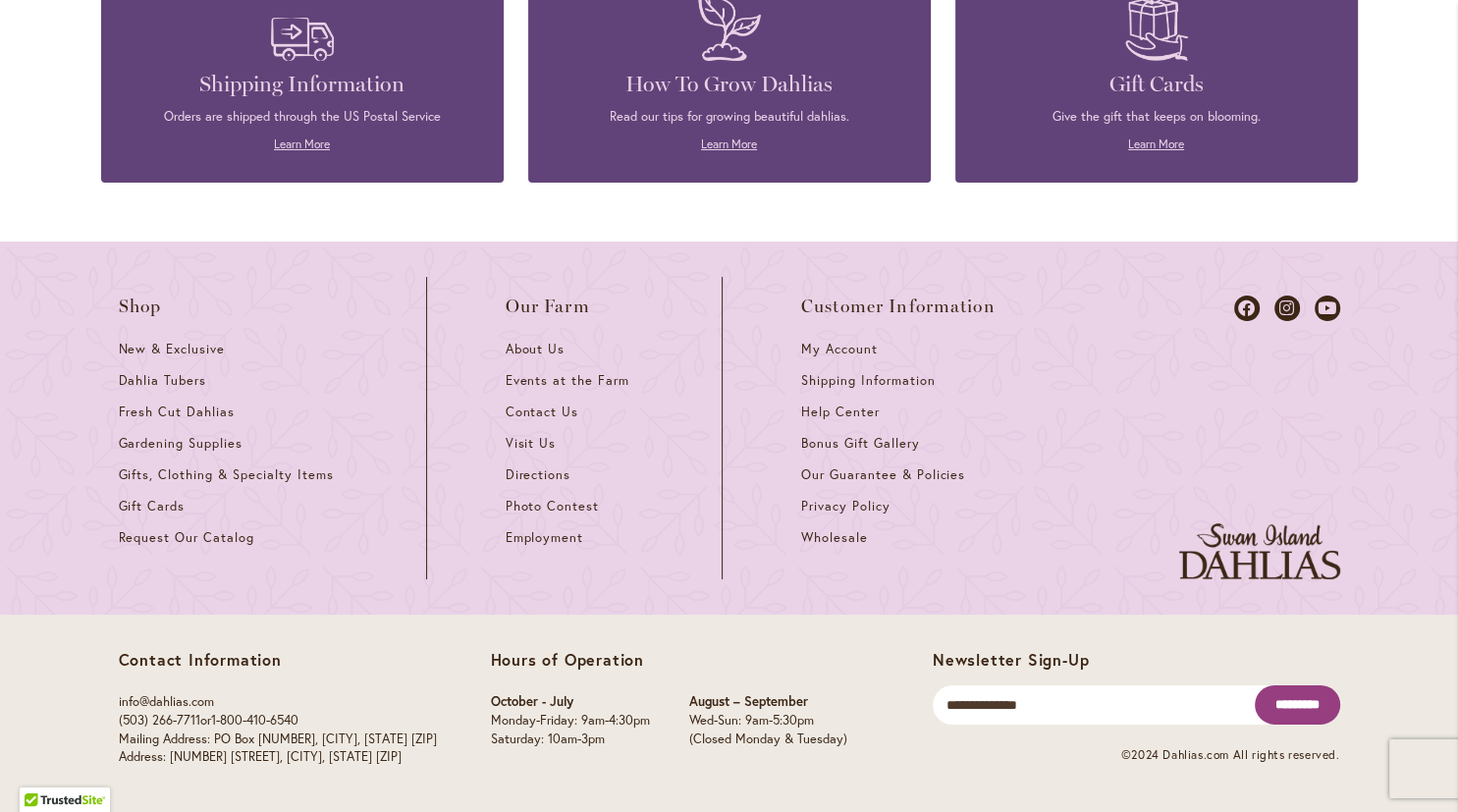 click on "2" at bounding box center (454, -199) 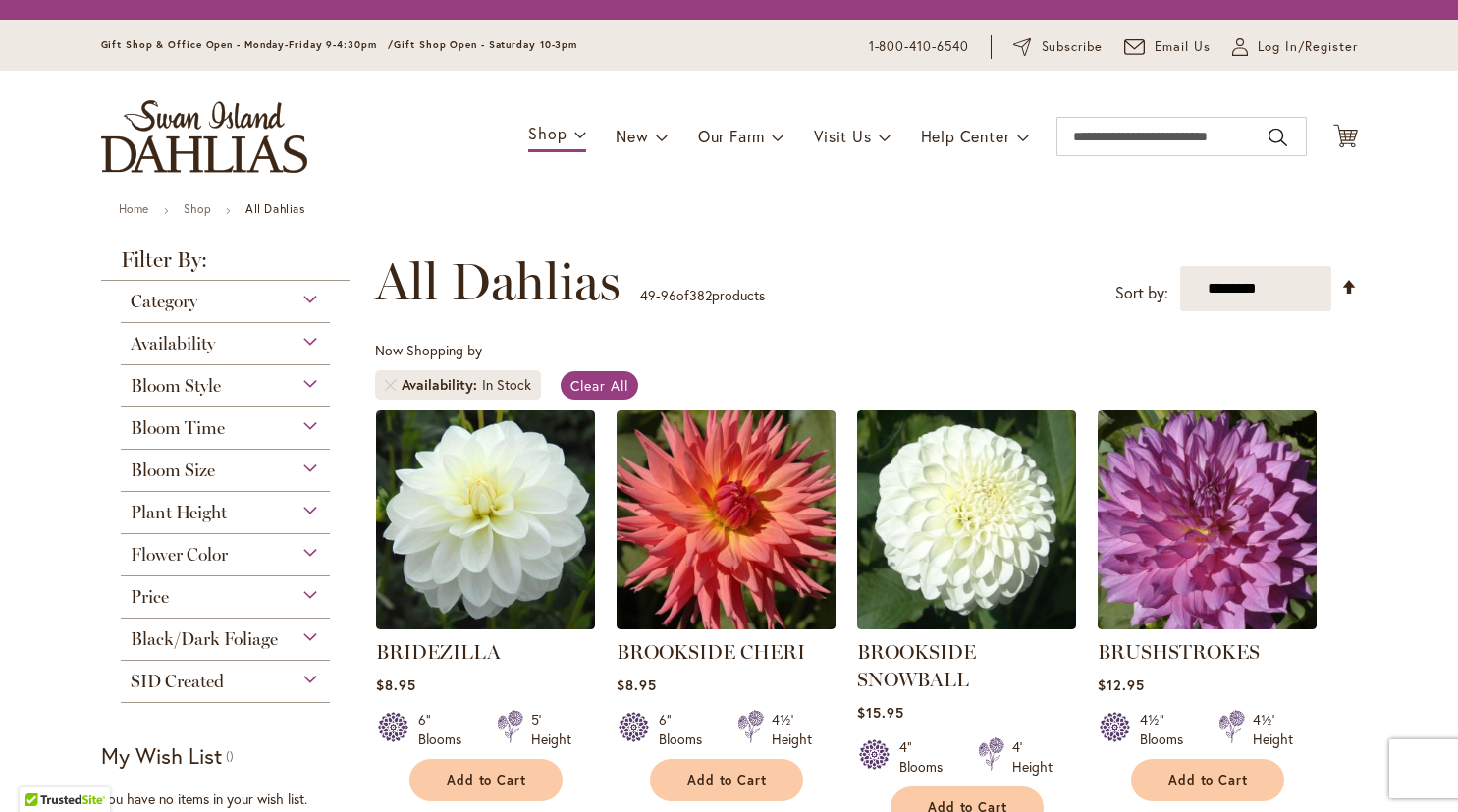 scroll, scrollTop: 0, scrollLeft: 0, axis: both 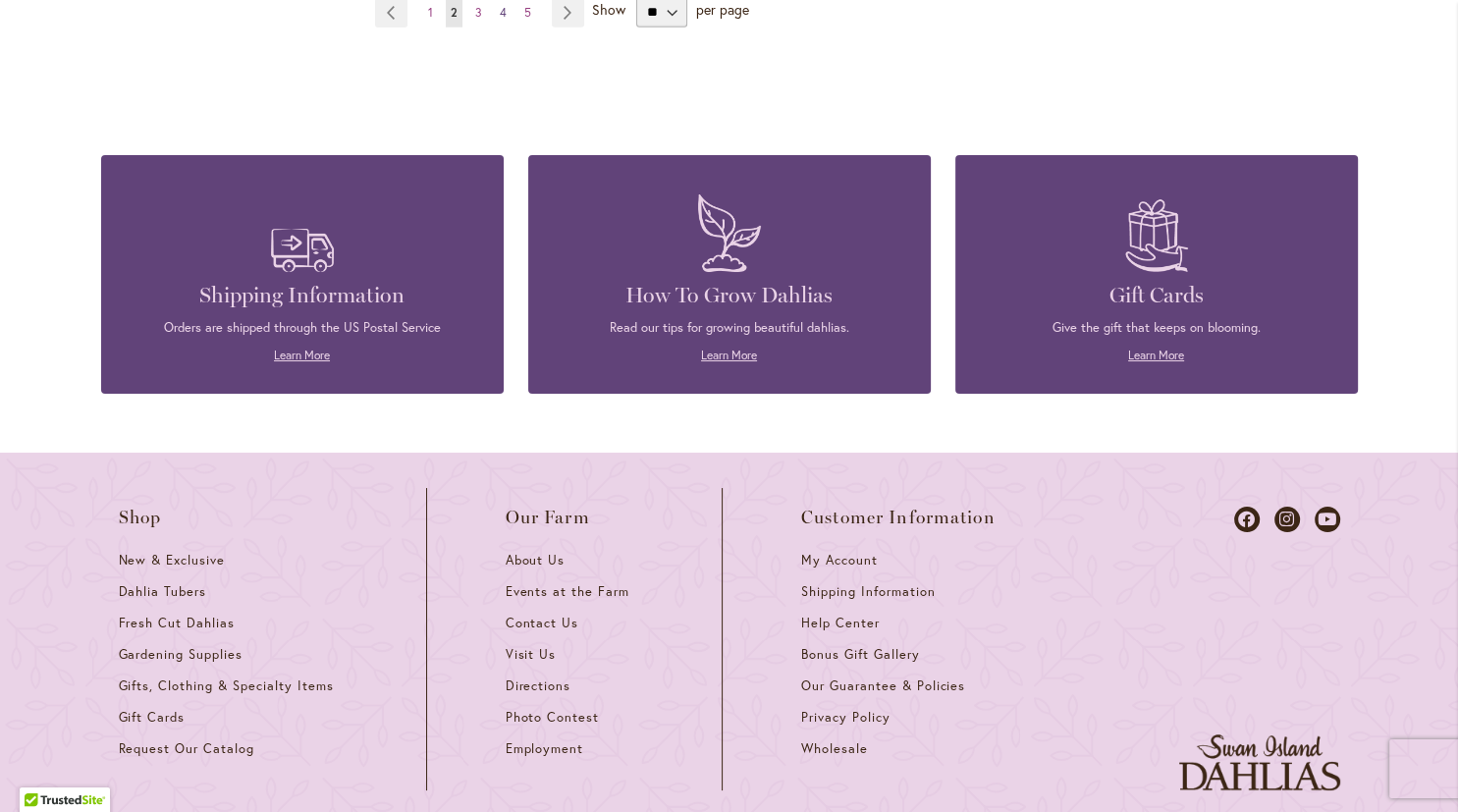 click on "4" at bounding box center [503, 12] 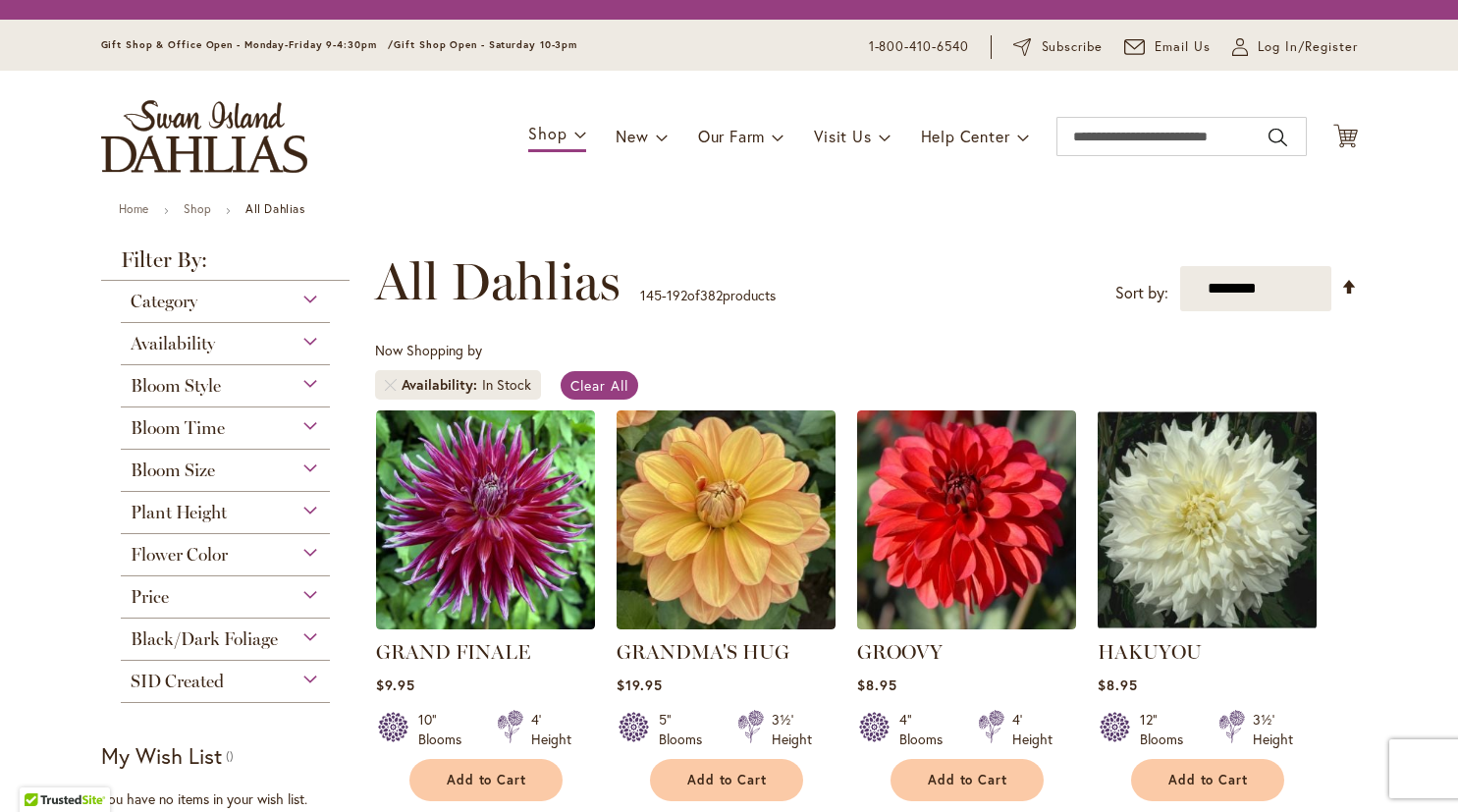 scroll, scrollTop: 0, scrollLeft: 0, axis: both 